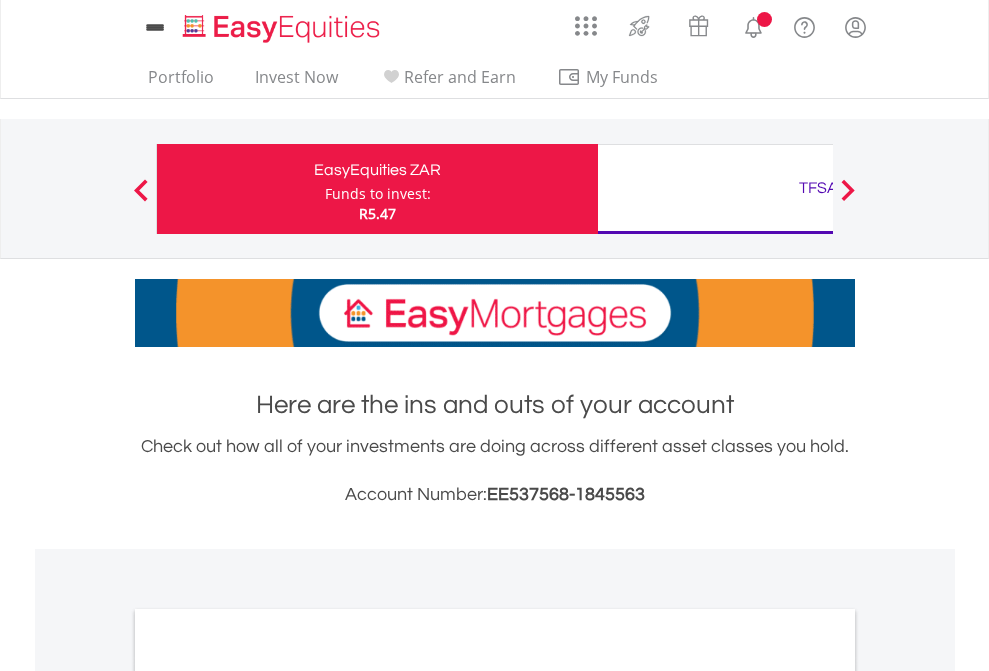 scroll, scrollTop: 0, scrollLeft: 0, axis: both 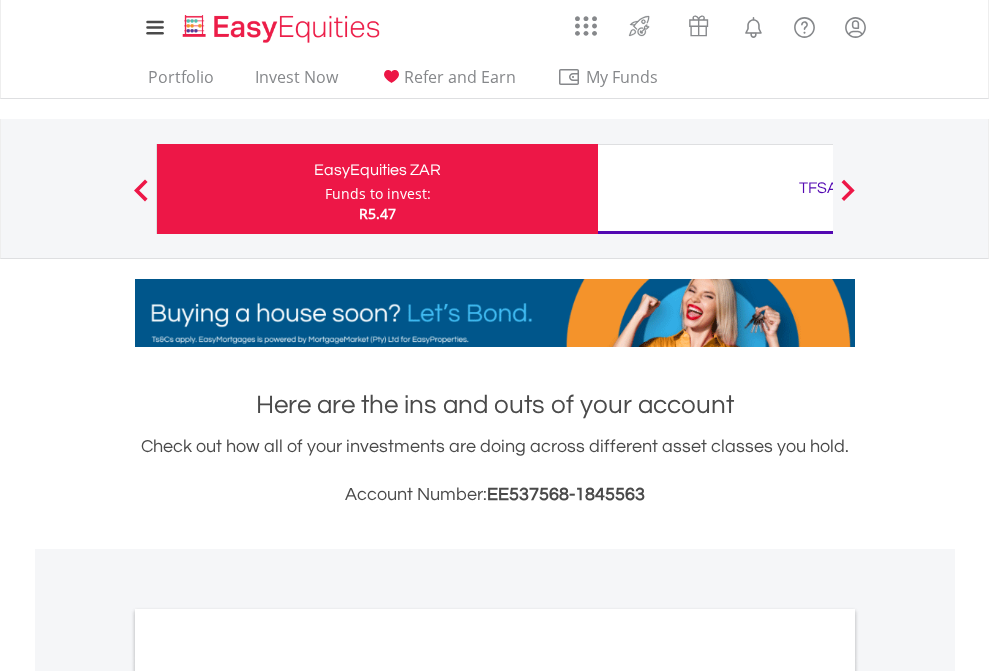 click on "Funds to invest:" at bounding box center (378, 194) 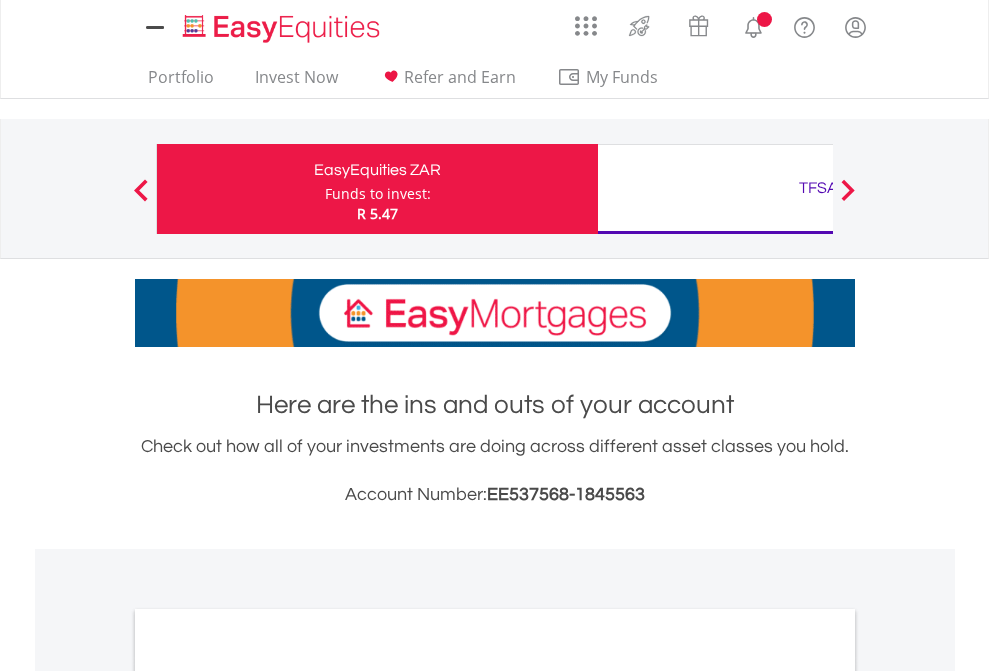 scroll, scrollTop: 0, scrollLeft: 0, axis: both 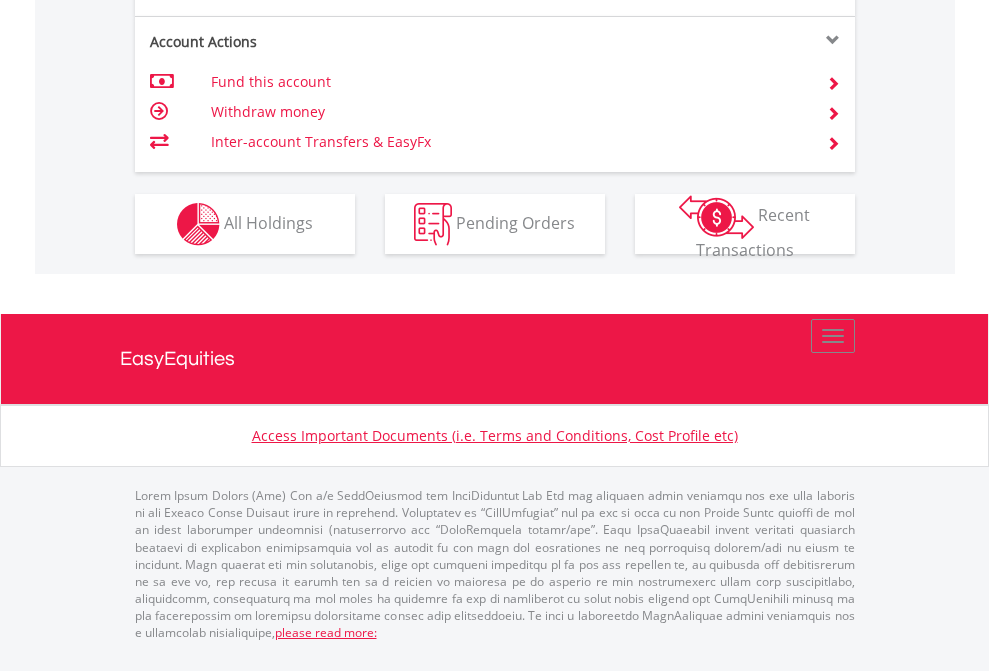 click on "Investment types" at bounding box center [706, -337] 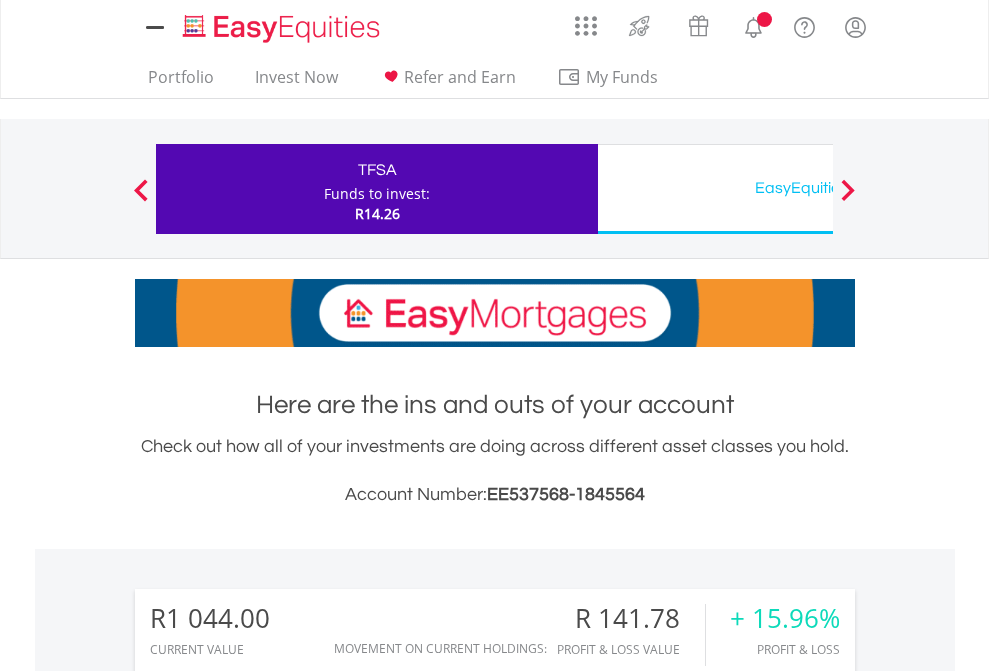 scroll, scrollTop: 0, scrollLeft: 0, axis: both 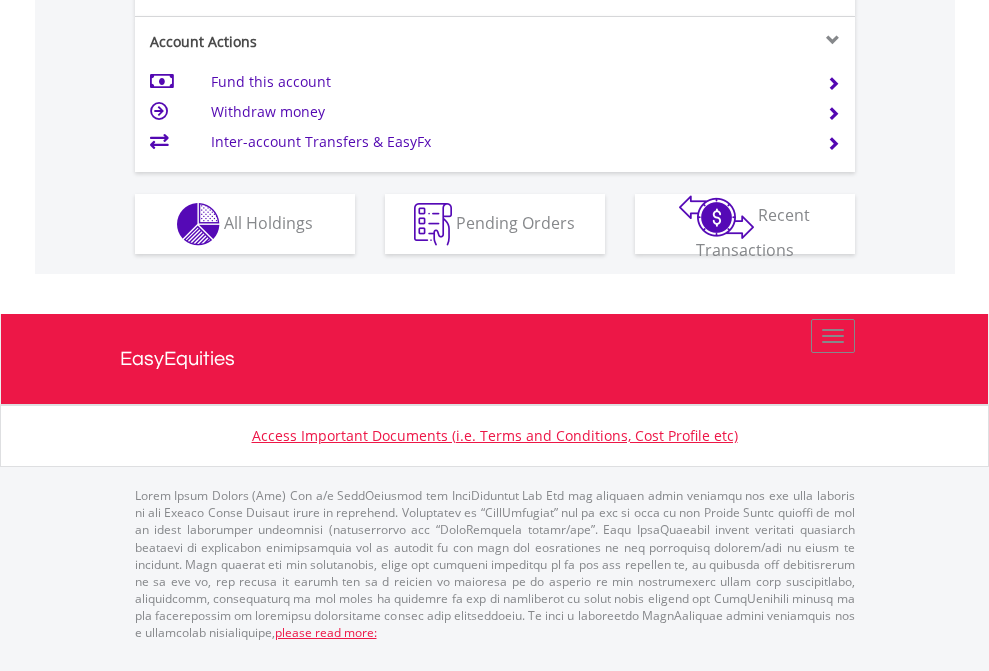 click on "Investment types" at bounding box center (706, -337) 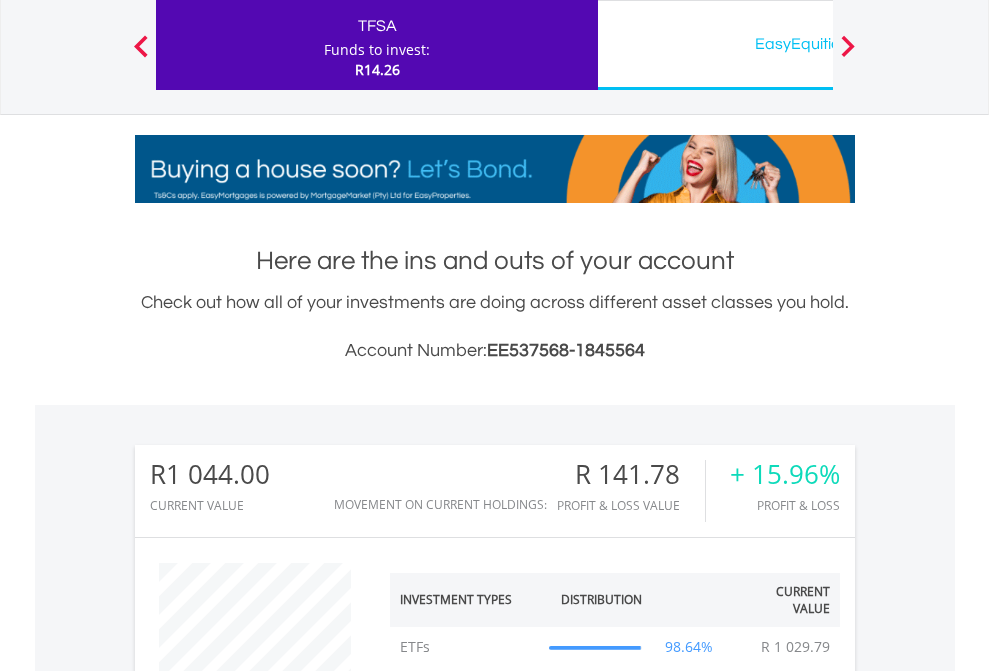 click on "EasyEquities USD" at bounding box center [818, 44] 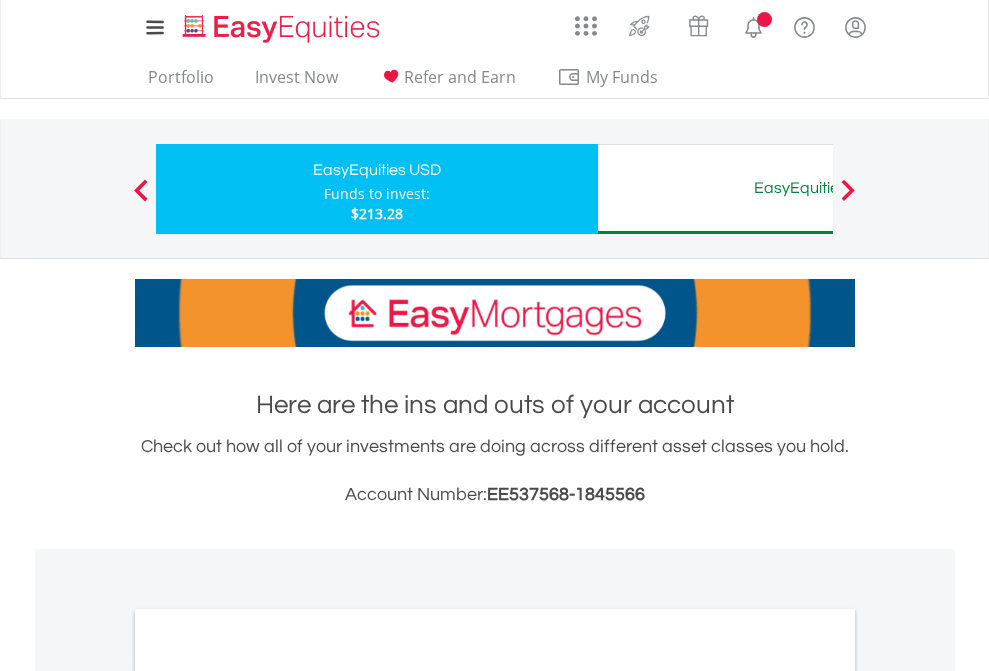 scroll, scrollTop: 0, scrollLeft: 0, axis: both 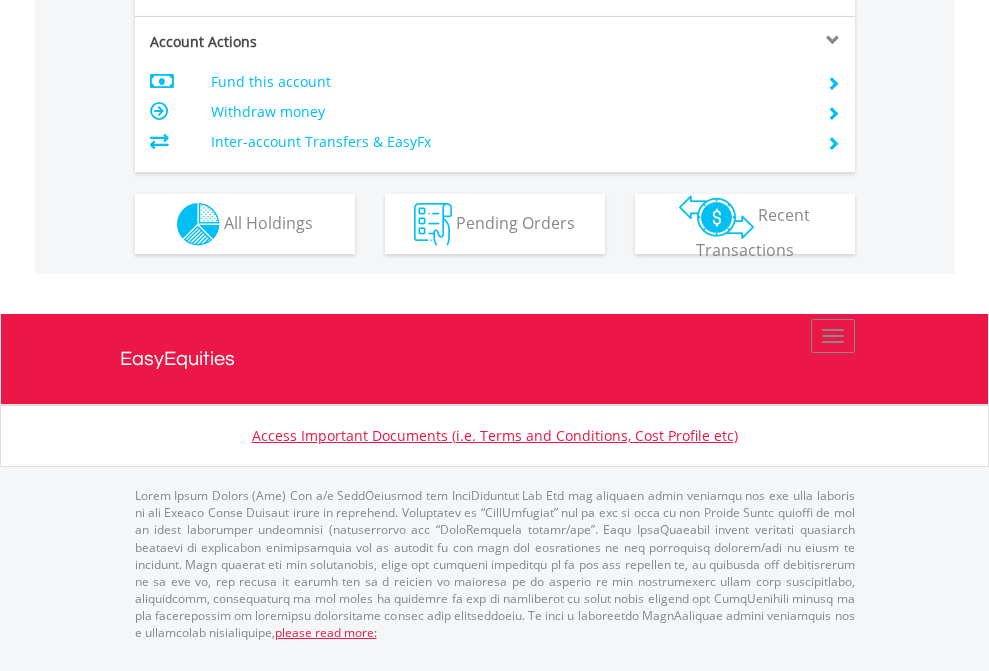 click on "Investment types" at bounding box center [706, -337] 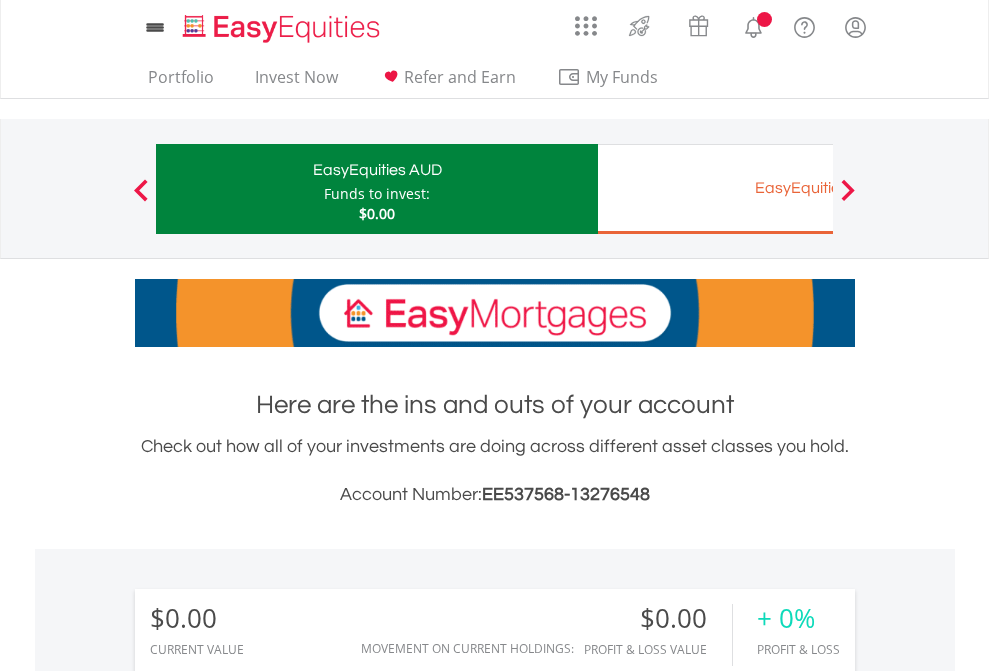 scroll, scrollTop: 0, scrollLeft: 0, axis: both 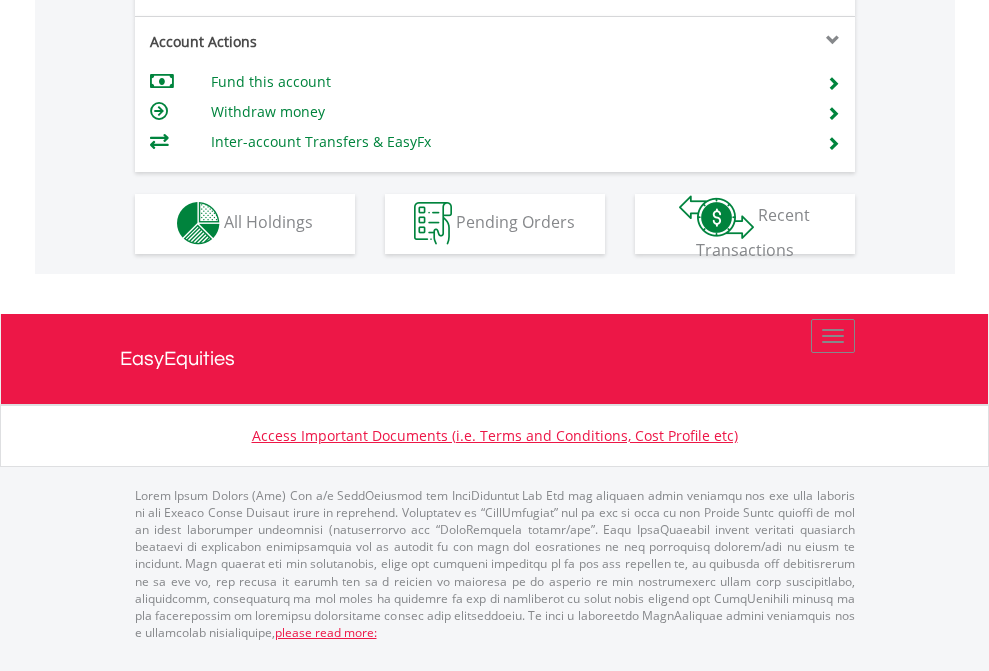 click on "Investment types" at bounding box center (706, -353) 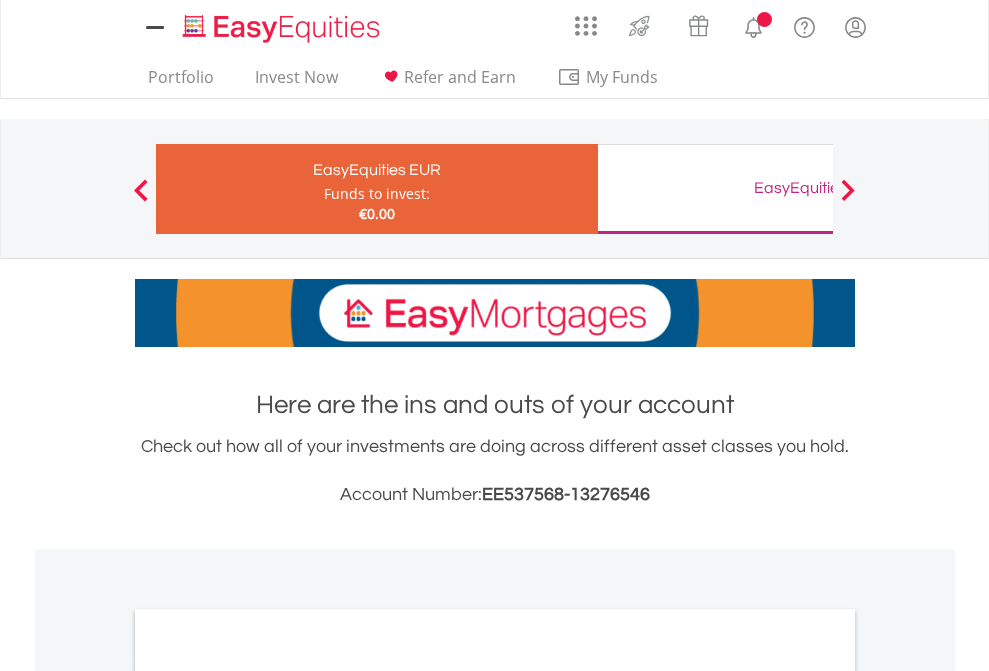 scroll, scrollTop: 0, scrollLeft: 0, axis: both 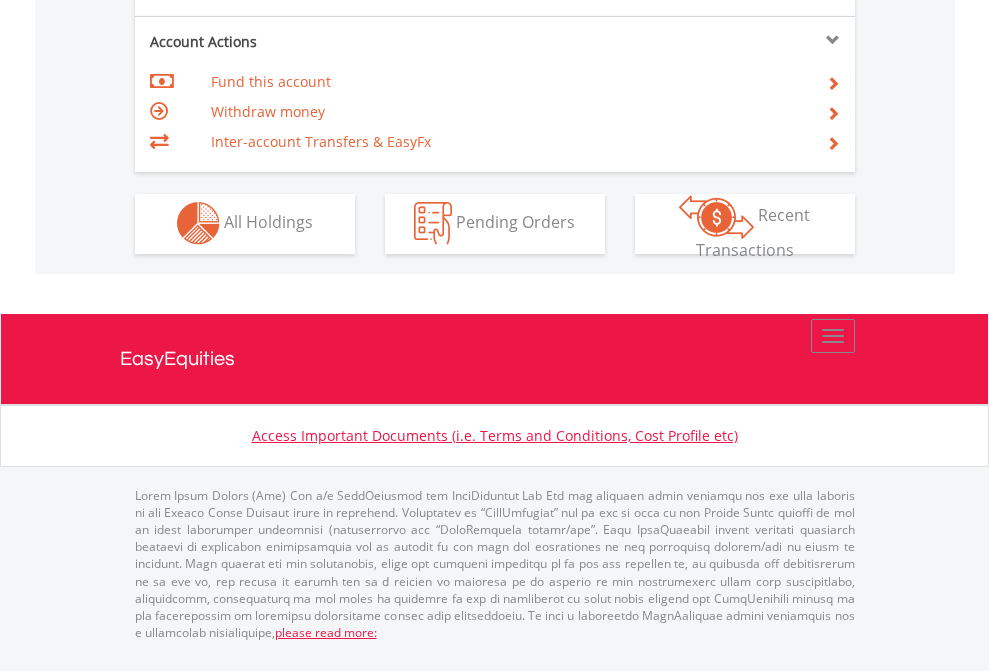 click on "Investment types" at bounding box center [706, -353] 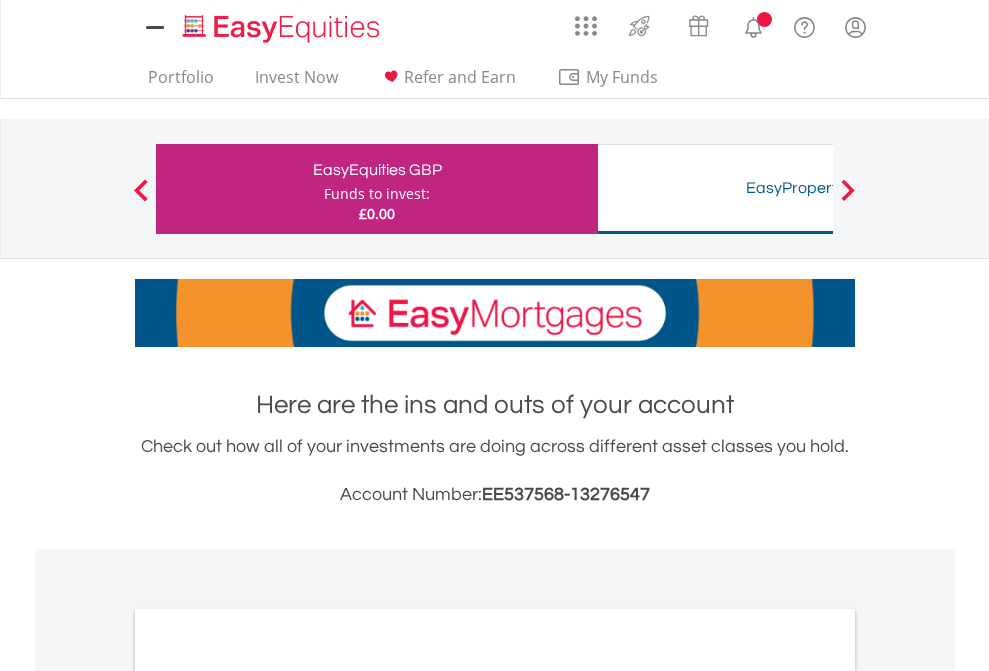 scroll, scrollTop: 0, scrollLeft: 0, axis: both 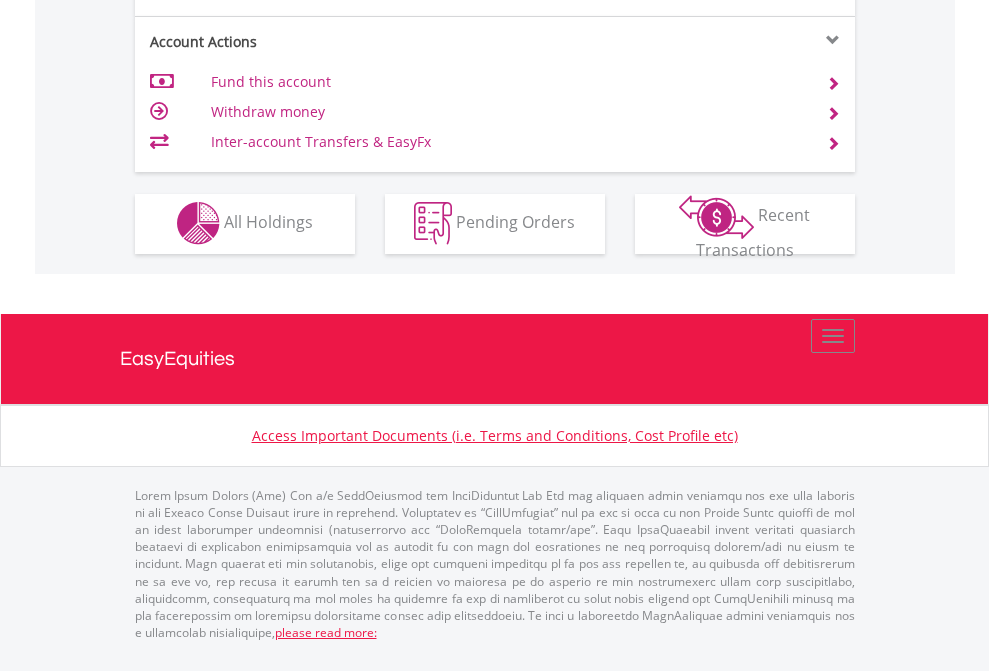 click on "Investment types" at bounding box center (706, -353) 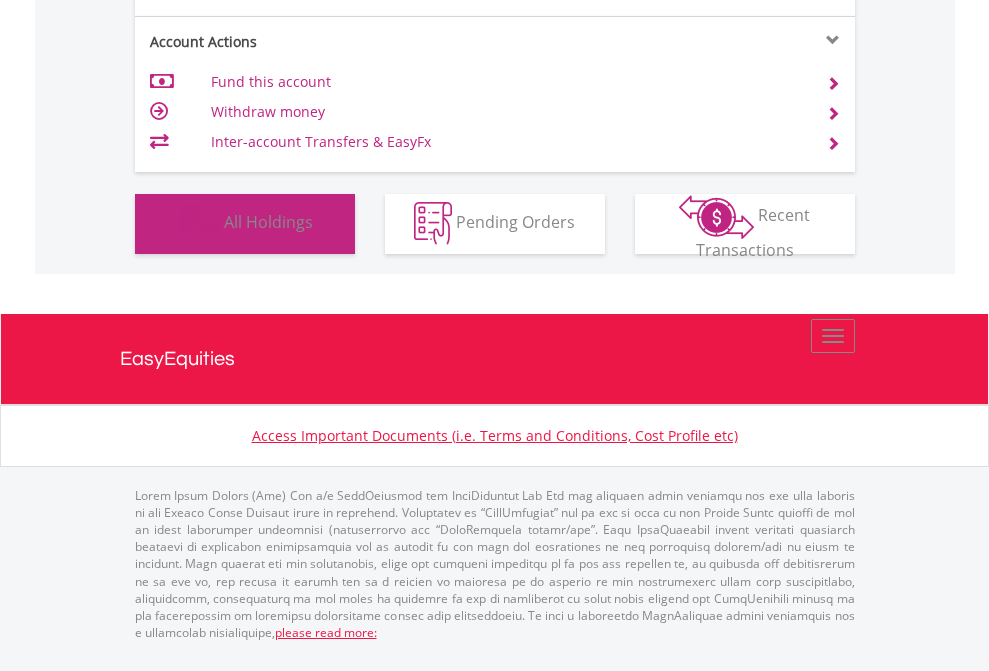 click on "All Holdings" at bounding box center [268, 222] 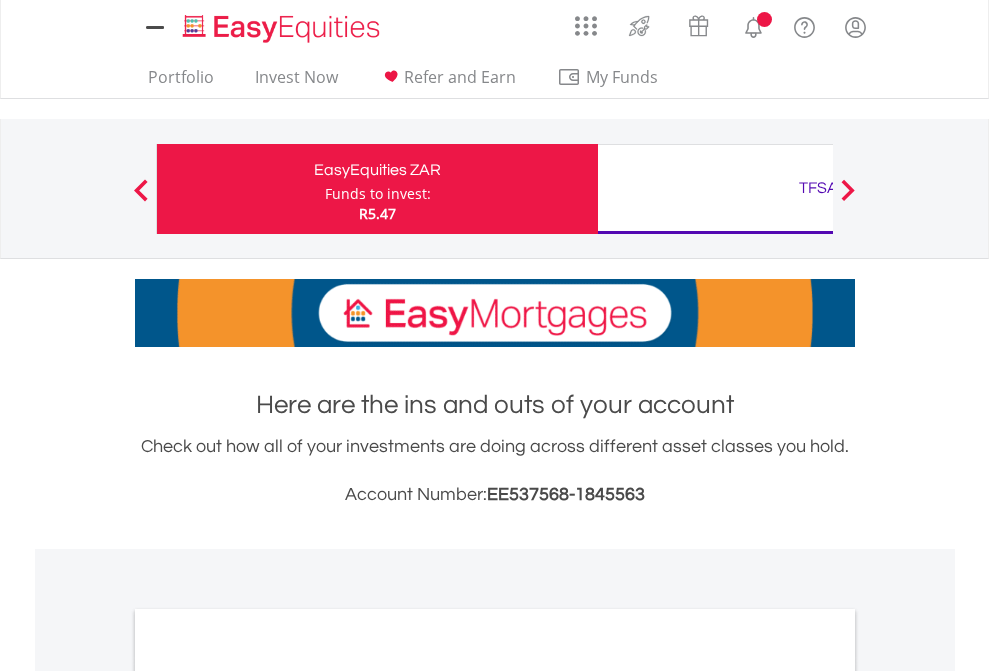 scroll, scrollTop: 0, scrollLeft: 0, axis: both 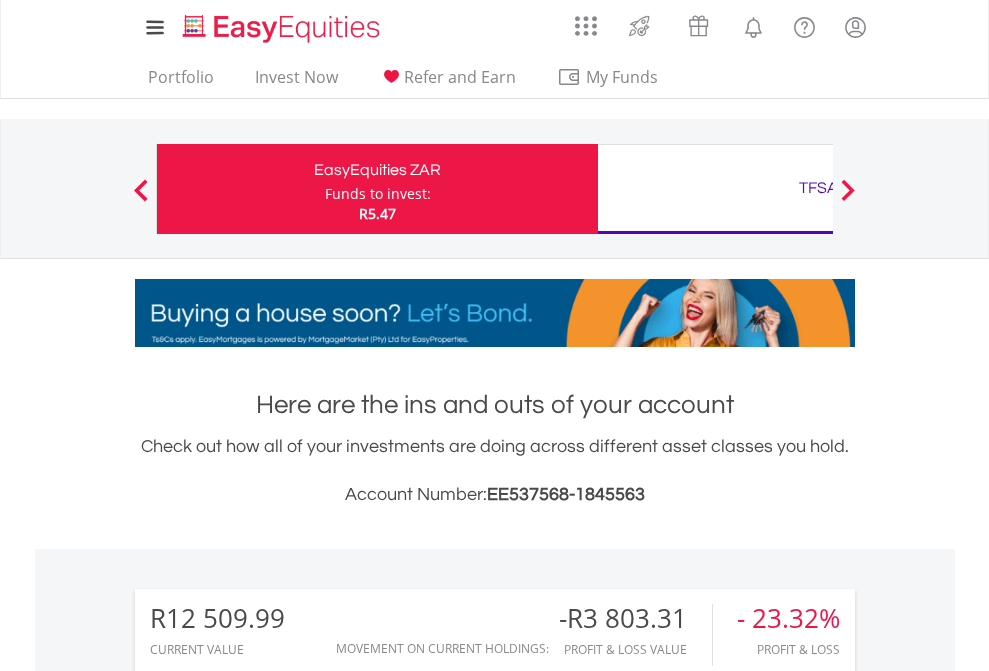 click on "TFSA" at bounding box center (818, 188) 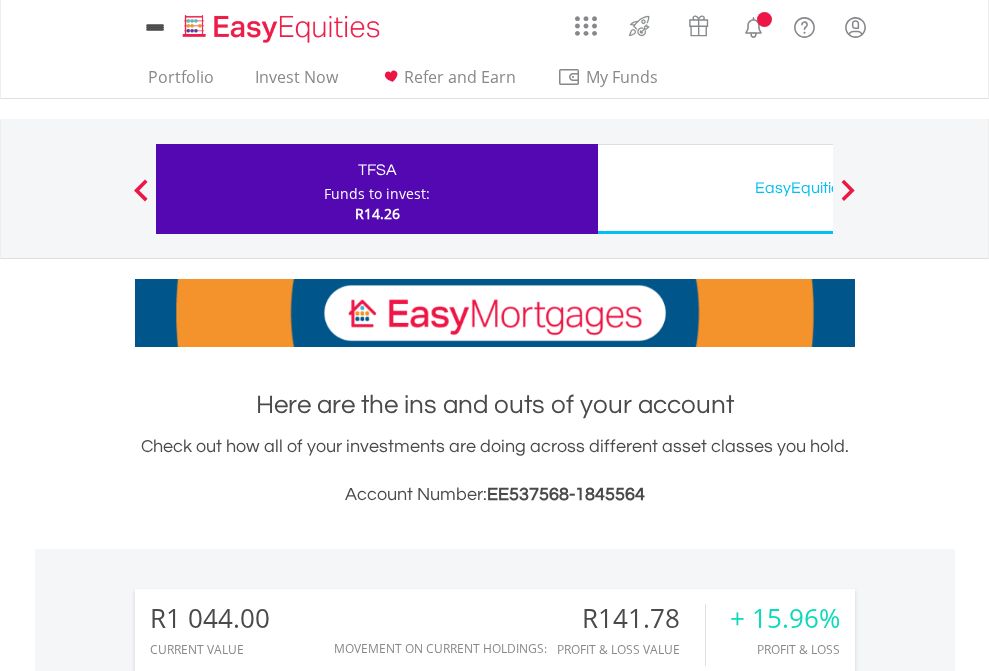 scroll, scrollTop: 0, scrollLeft: 0, axis: both 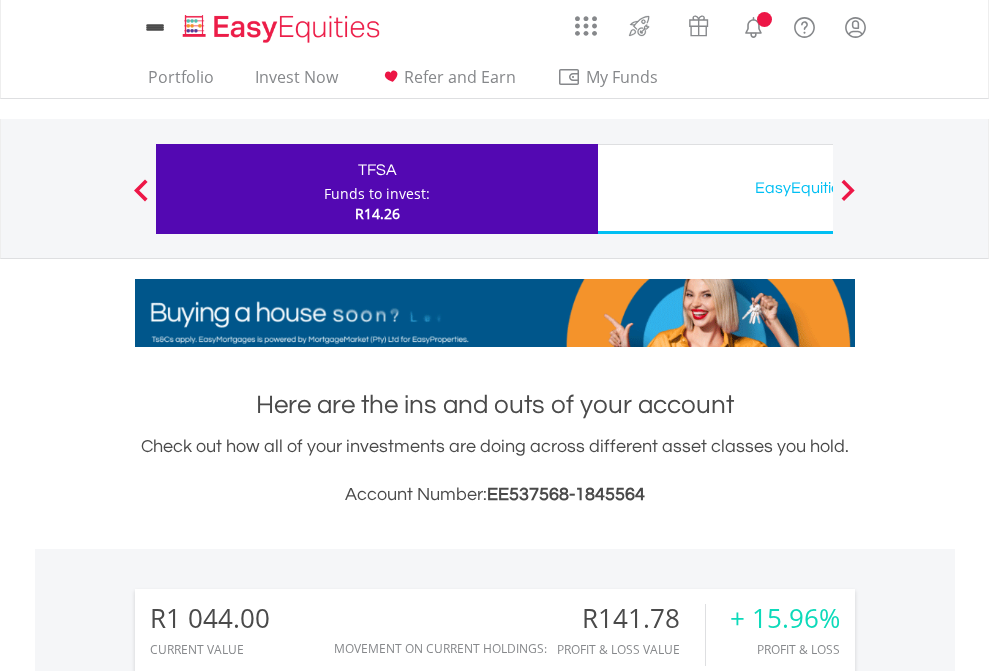 click on "All Holdings" at bounding box center [268, 1506] 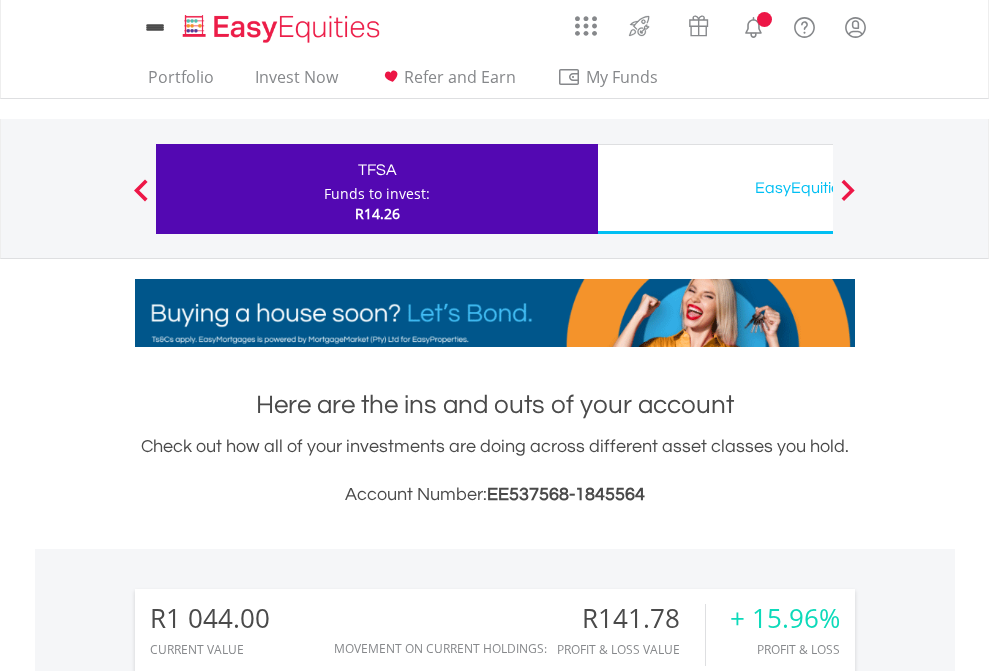 scroll, scrollTop: 999808, scrollLeft: 999687, axis: both 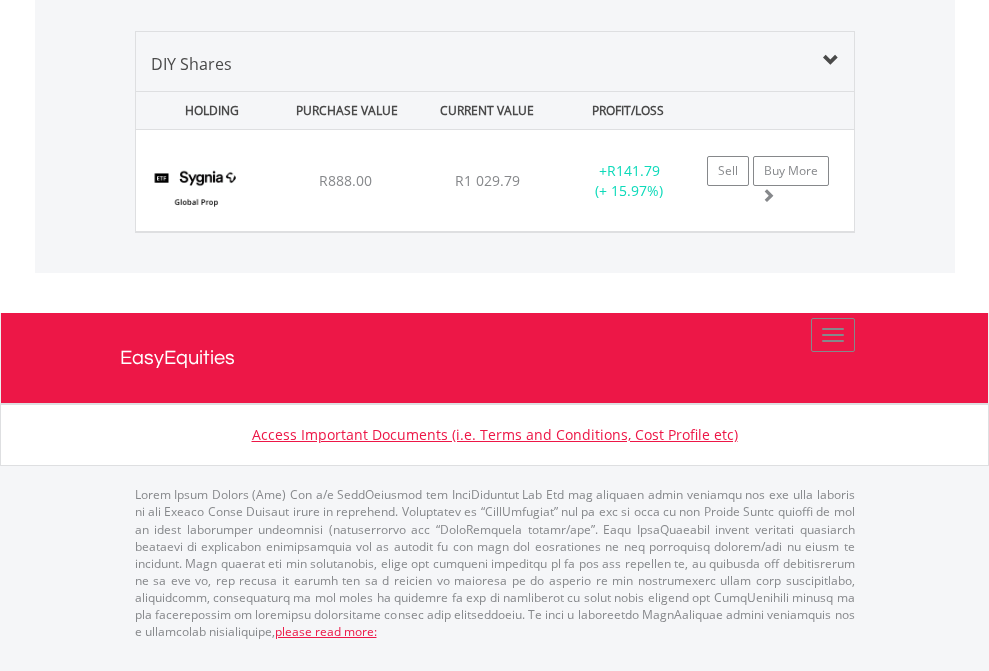 click on "EasyEquities USD" at bounding box center (818, -1379) 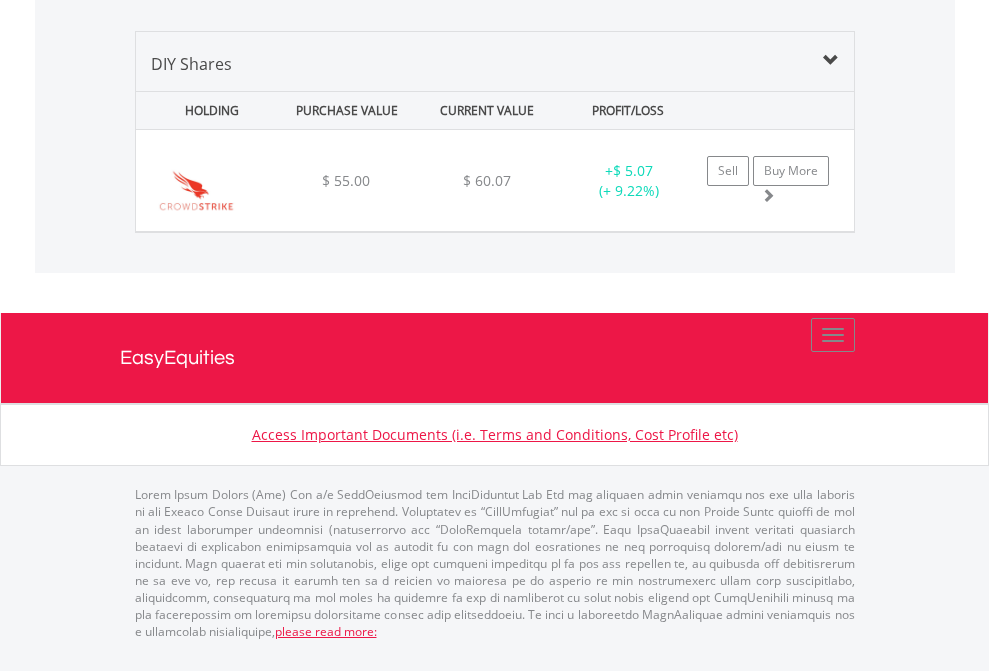 scroll, scrollTop: 2225, scrollLeft: 0, axis: vertical 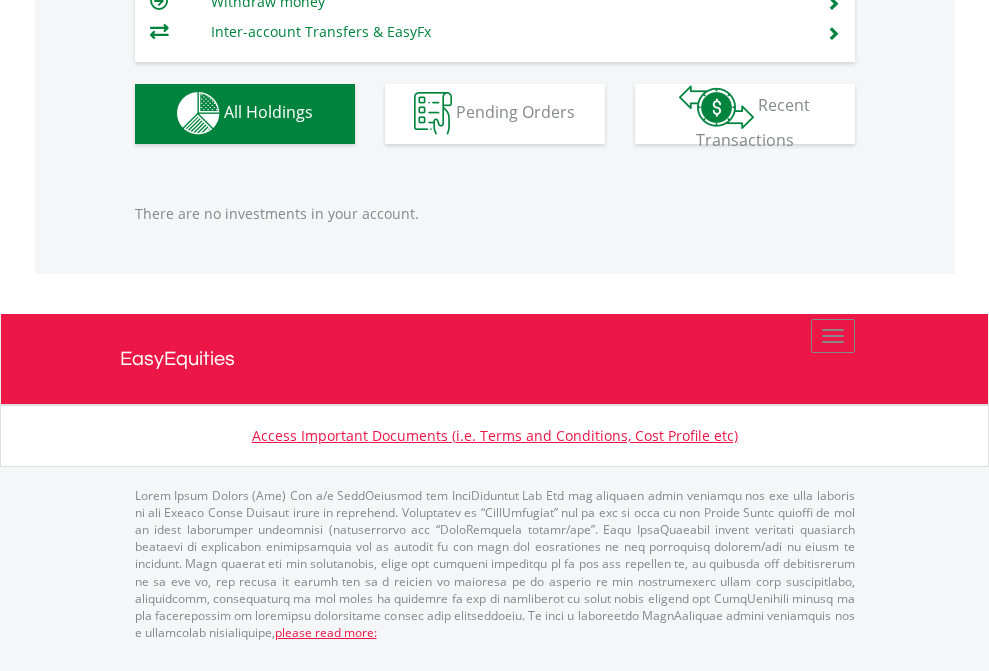 click on "EasyEquities EUR" at bounding box center (818, -1142) 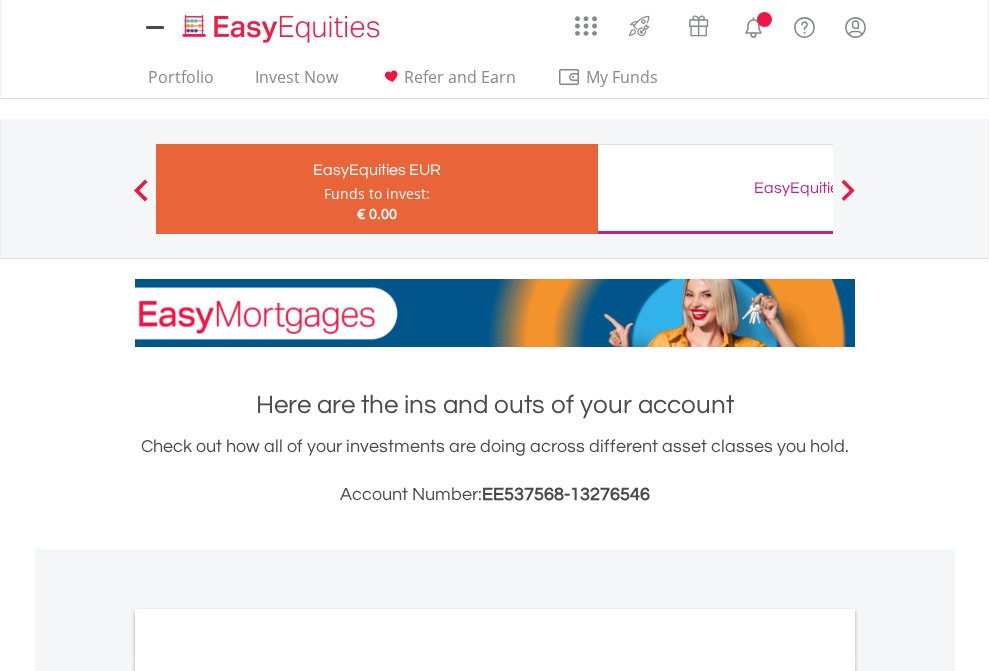 click on "All Holdings" at bounding box center [268, 1096] 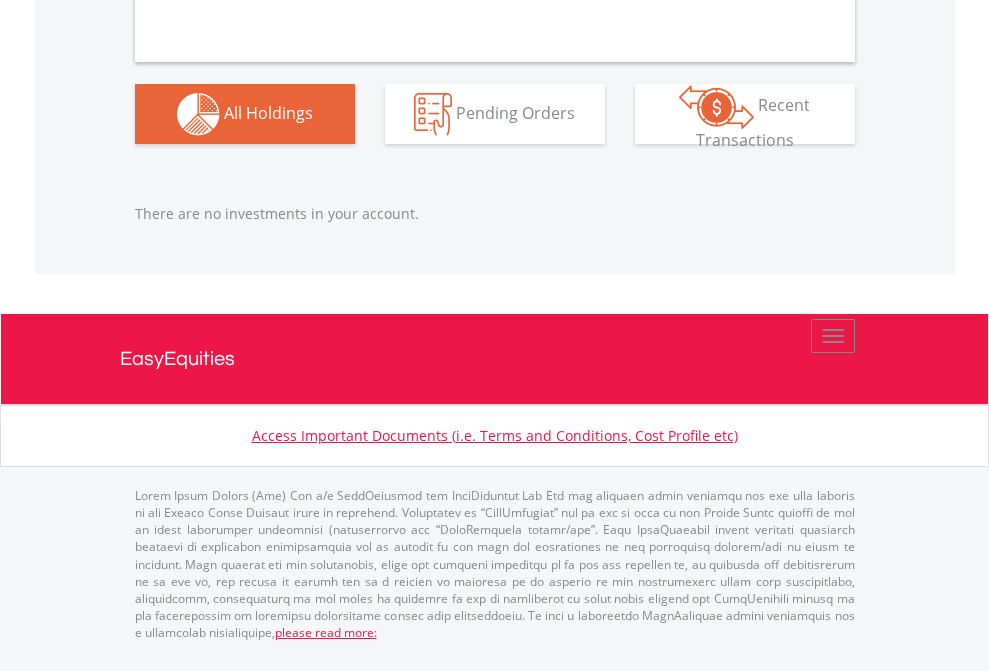 scroll, scrollTop: 1980, scrollLeft: 0, axis: vertical 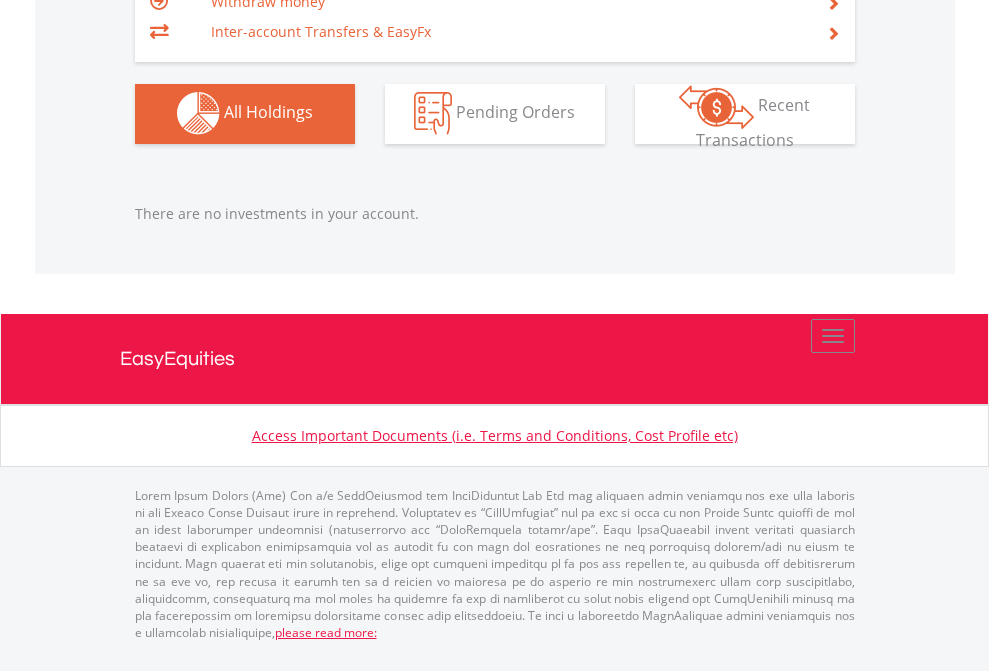 click on "EasyEquities GBP" at bounding box center (818, -1142) 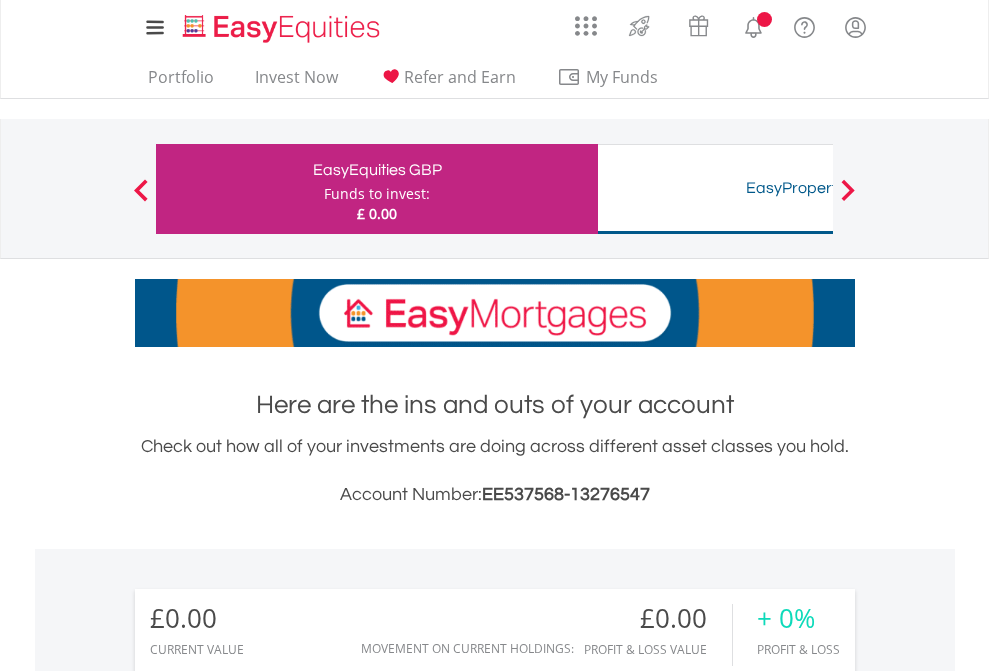scroll, scrollTop: 1486, scrollLeft: 0, axis: vertical 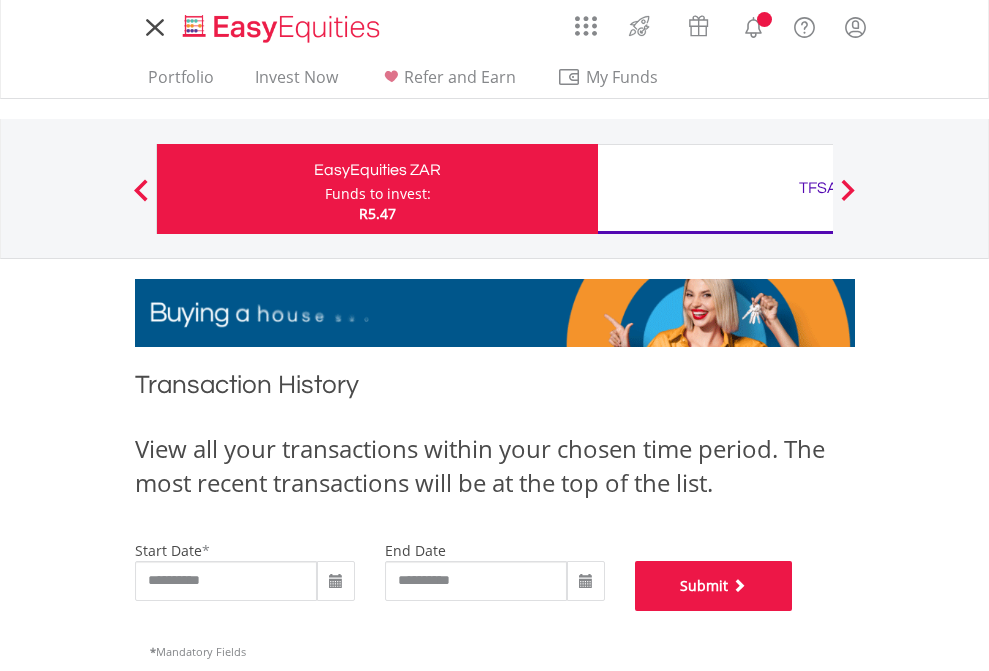 click on "Submit" at bounding box center [714, 586] 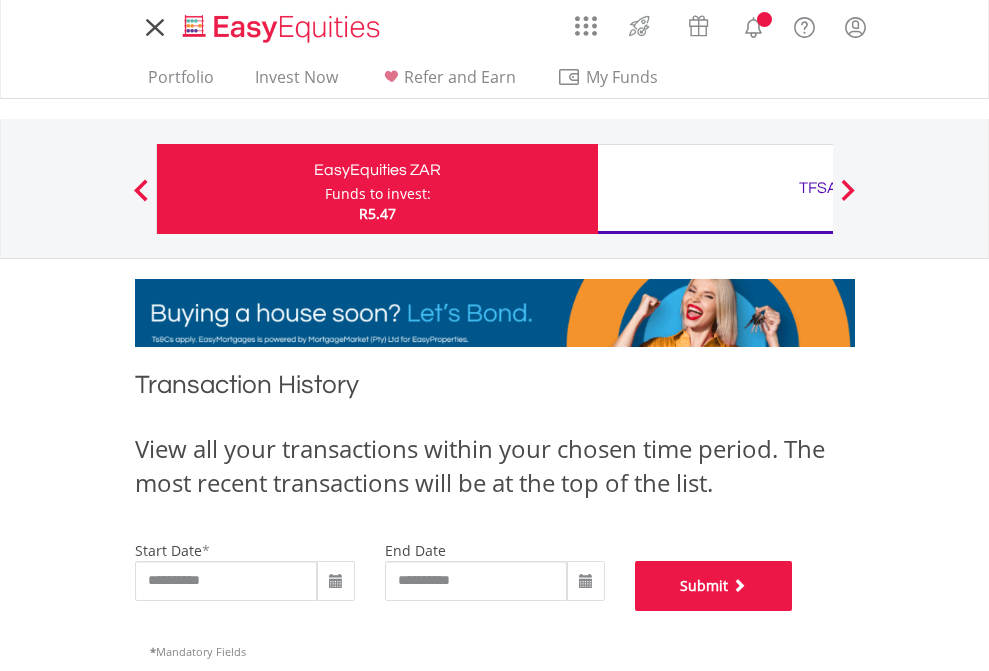 scroll, scrollTop: 811, scrollLeft: 0, axis: vertical 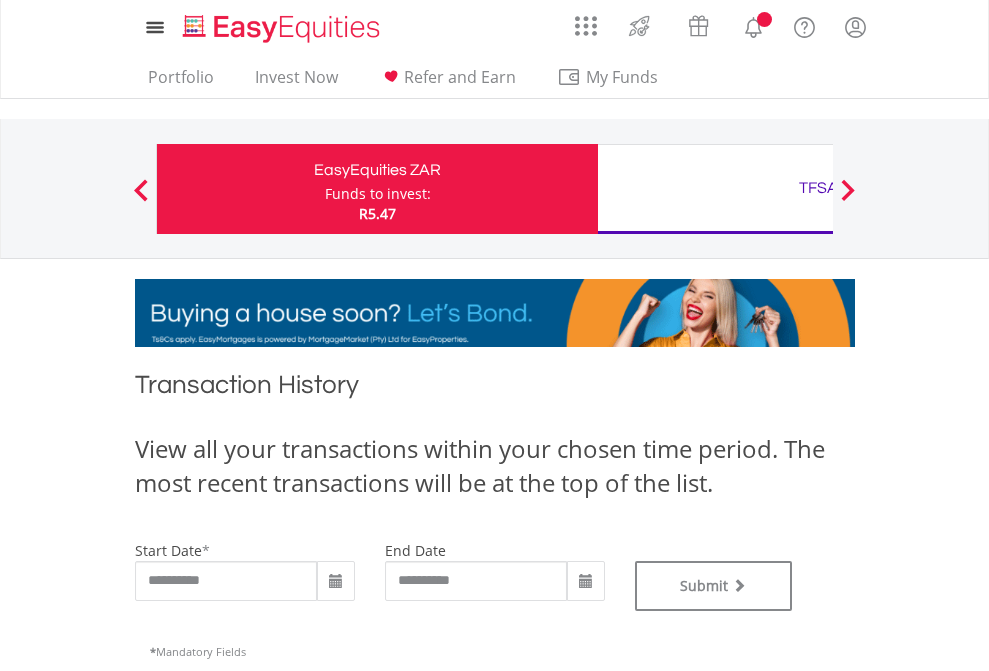 click on "TFSA" at bounding box center (818, 188) 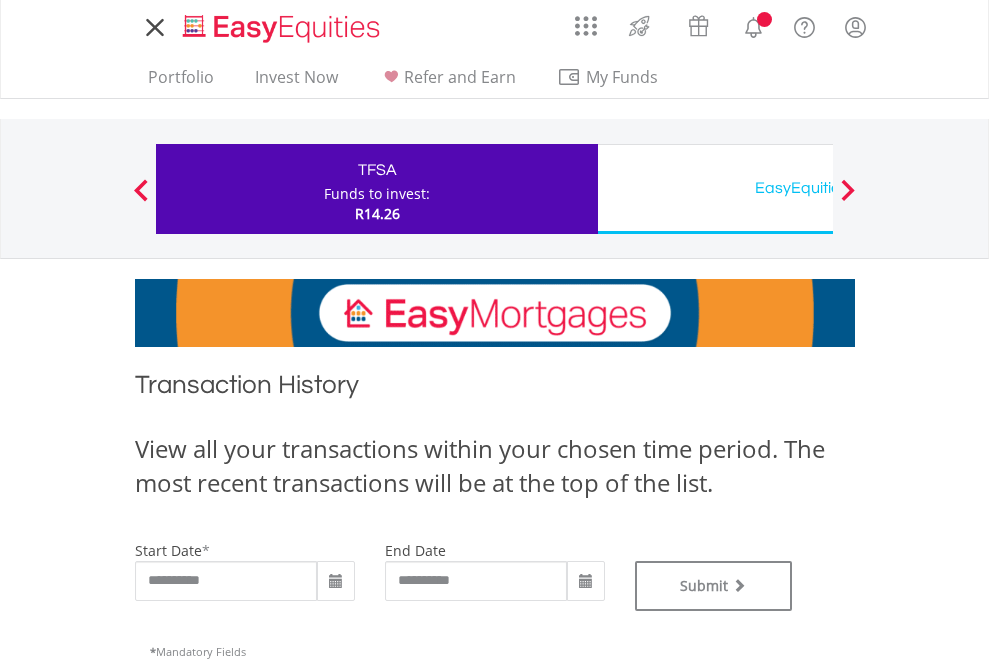 scroll, scrollTop: 0, scrollLeft: 0, axis: both 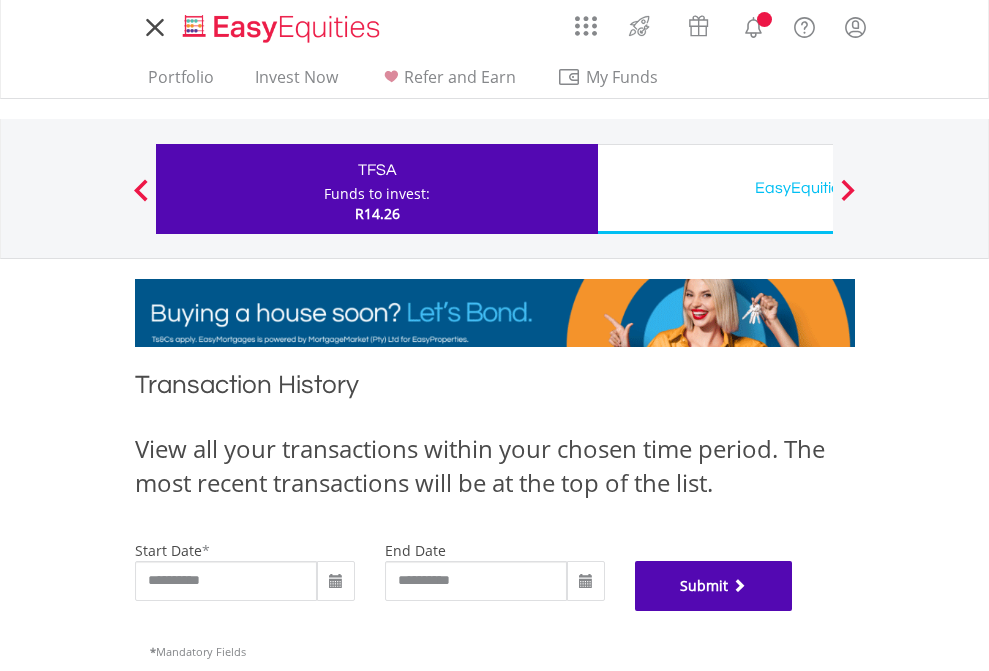 click on "Submit" at bounding box center (714, 586) 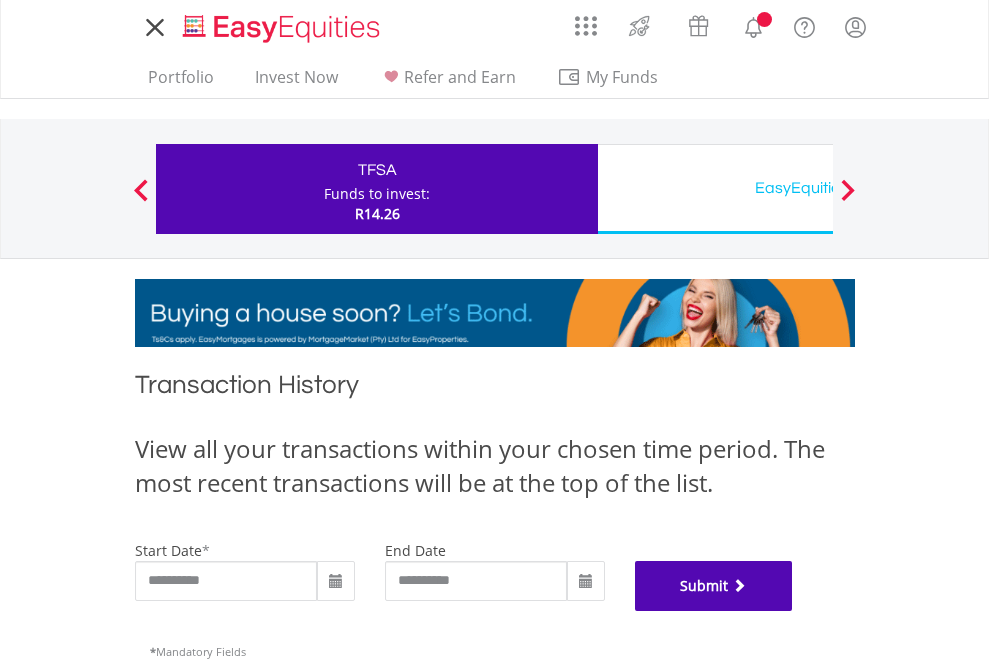 scroll, scrollTop: 811, scrollLeft: 0, axis: vertical 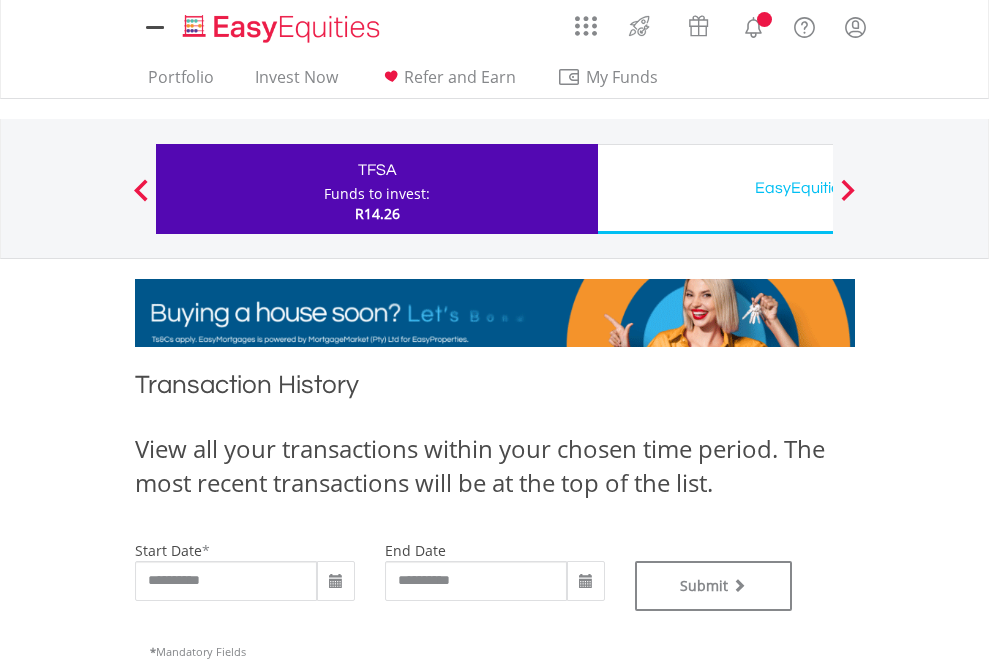 click on "EasyEquities USD" at bounding box center [818, 188] 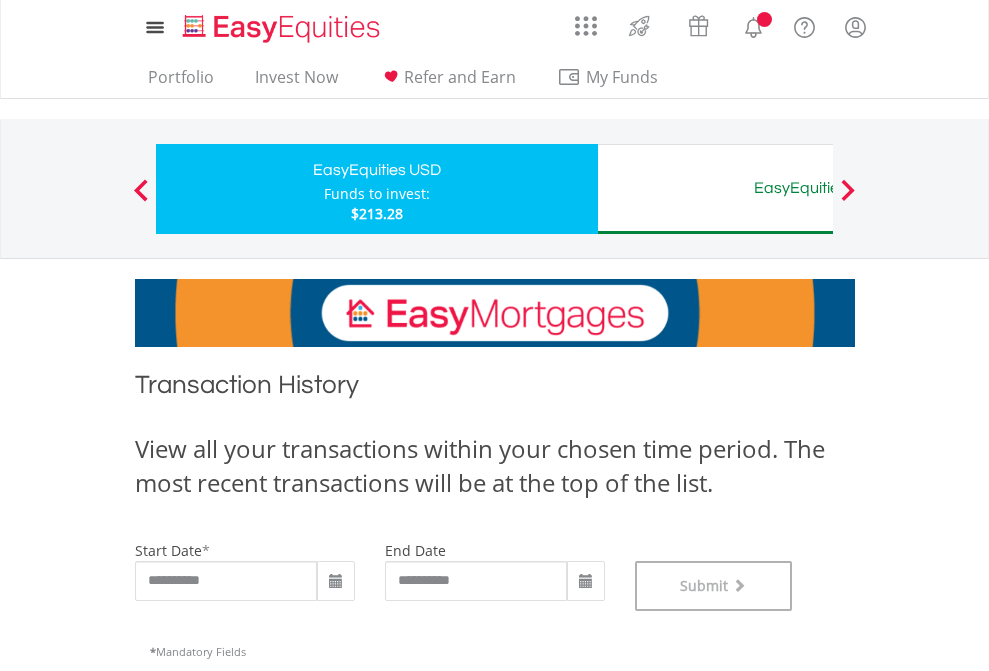 scroll, scrollTop: 811, scrollLeft: 0, axis: vertical 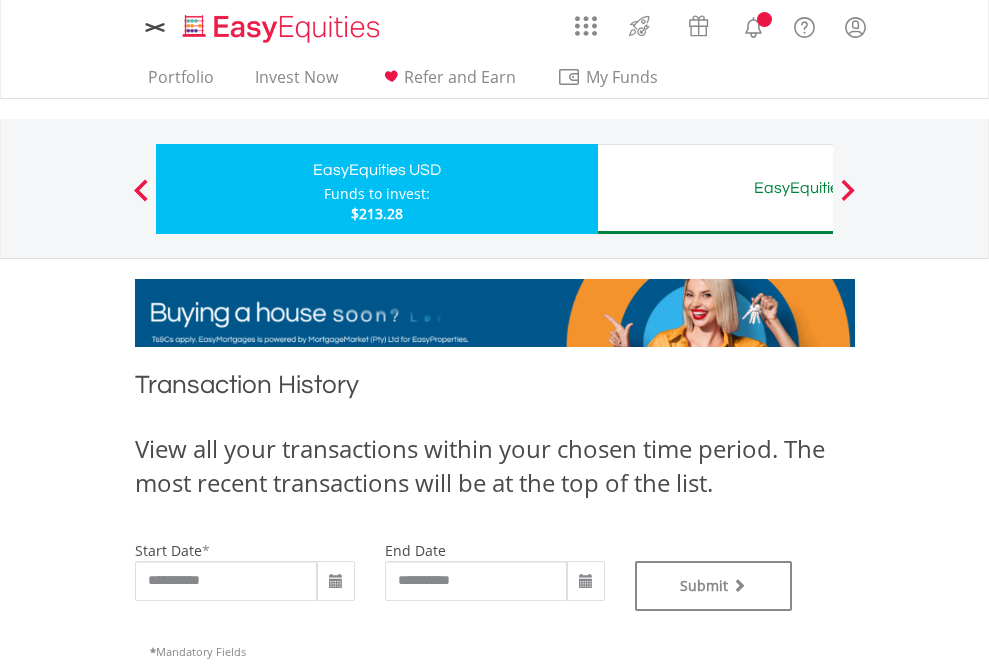 click on "EasyEquities AUD" at bounding box center [818, 188] 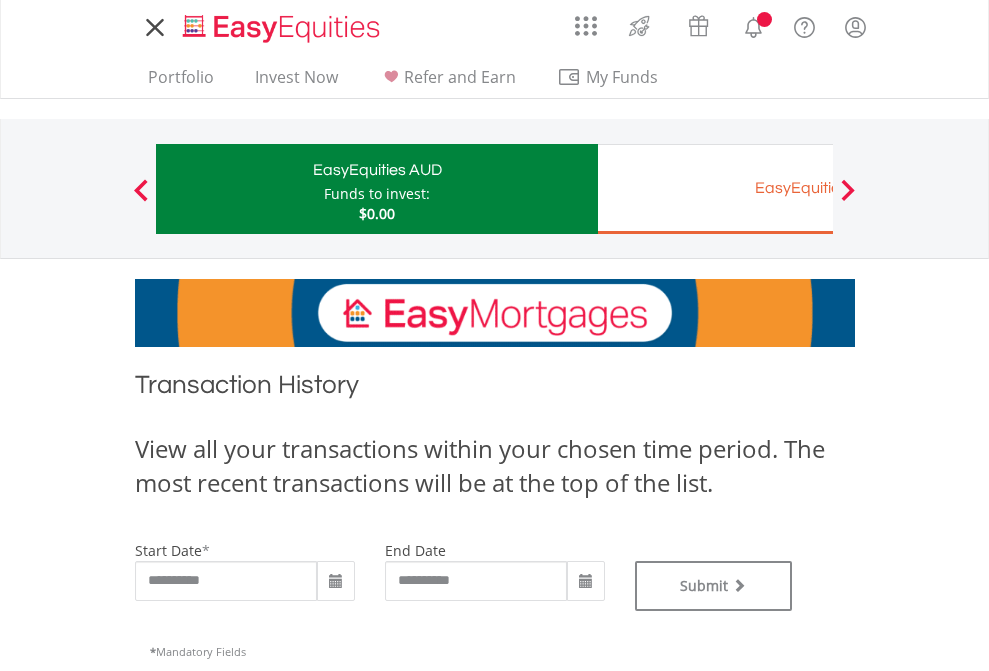 scroll, scrollTop: 0, scrollLeft: 0, axis: both 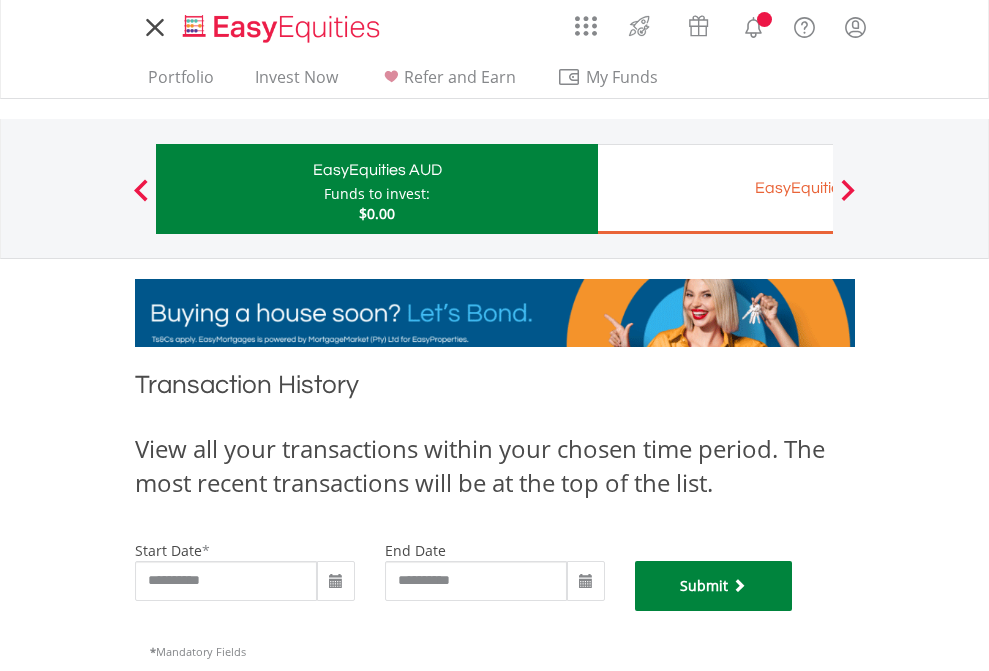 click on "Submit" at bounding box center [714, 586] 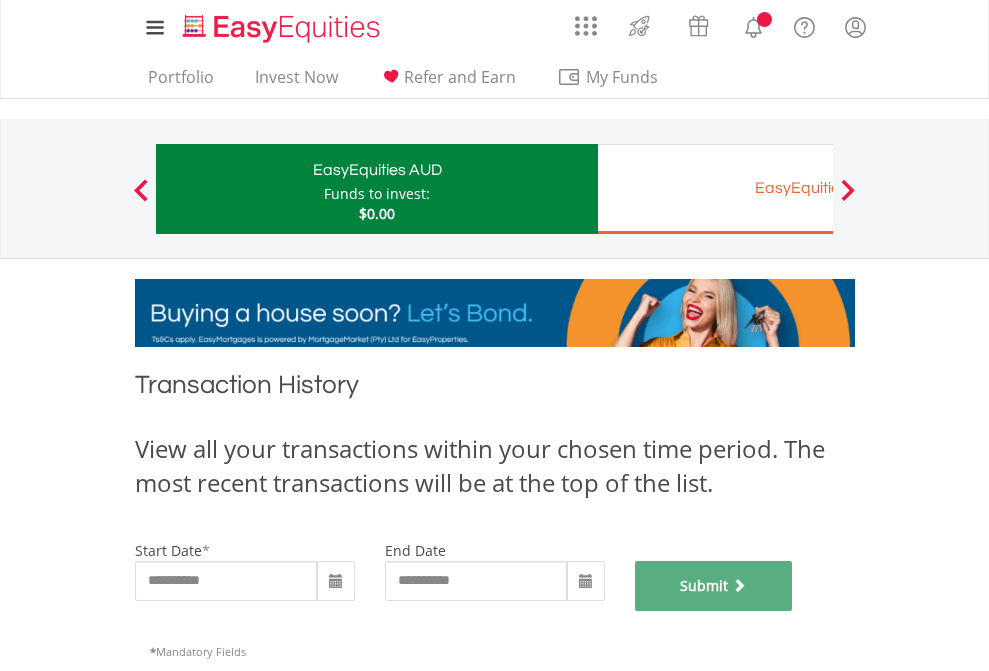 scroll, scrollTop: 811, scrollLeft: 0, axis: vertical 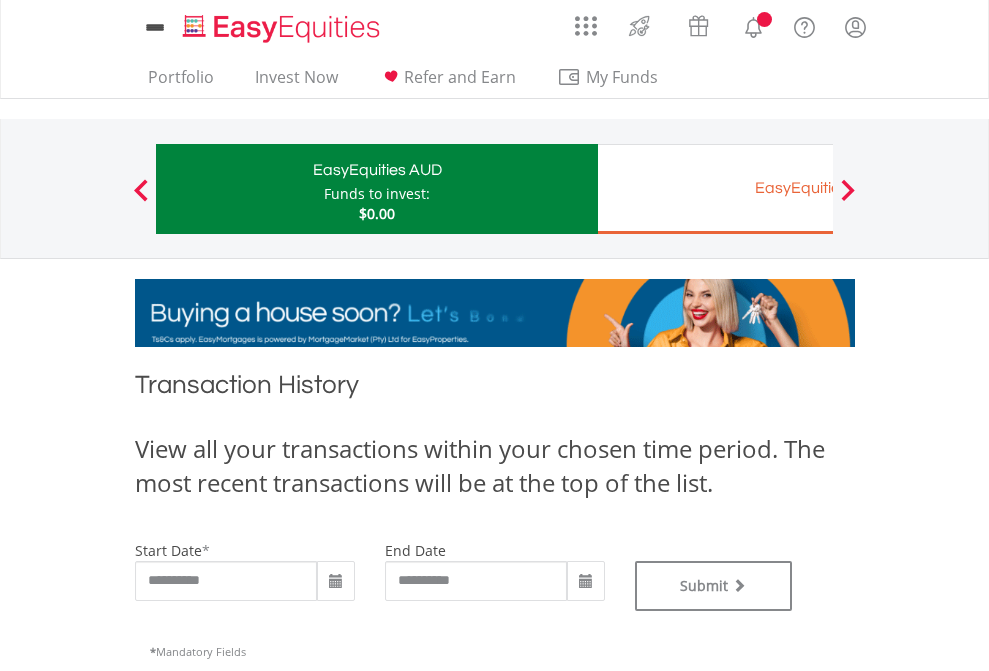 click on "EasyEquities EUR" at bounding box center (818, 188) 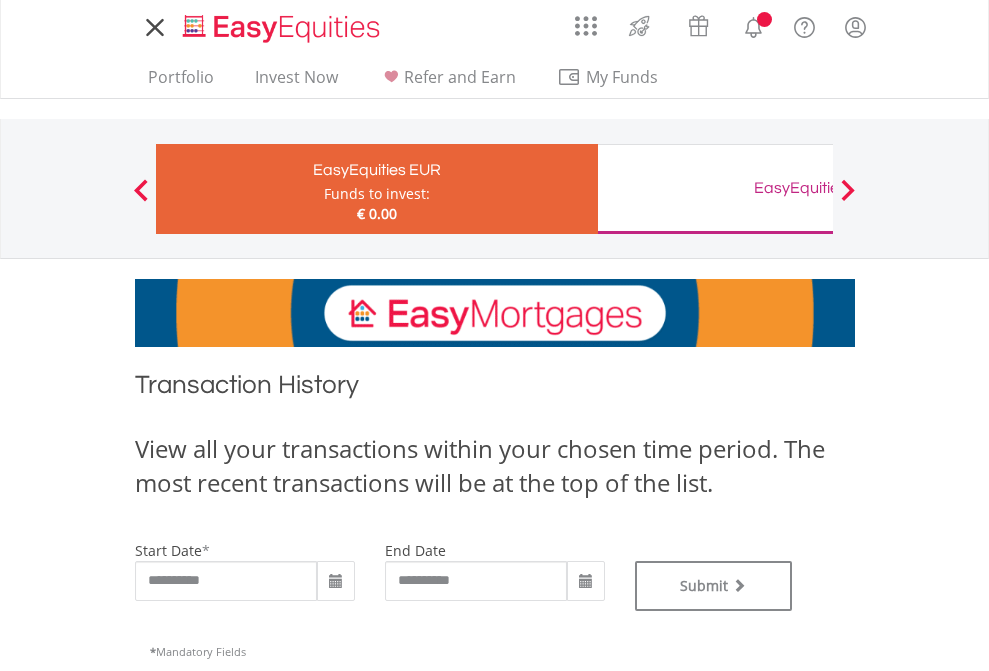 scroll, scrollTop: 0, scrollLeft: 0, axis: both 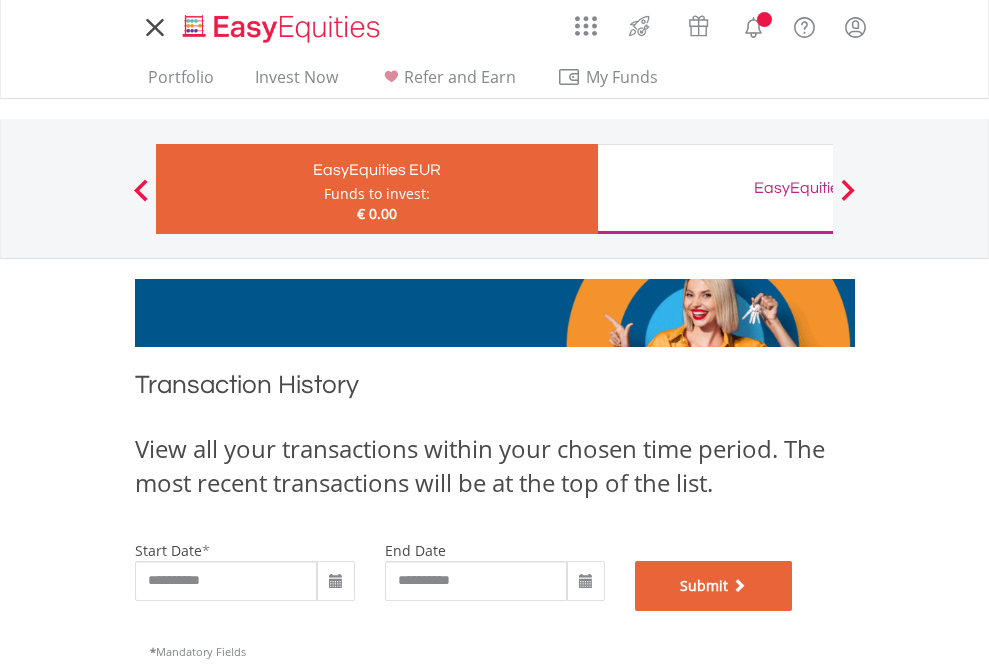 click on "Submit" at bounding box center [714, 586] 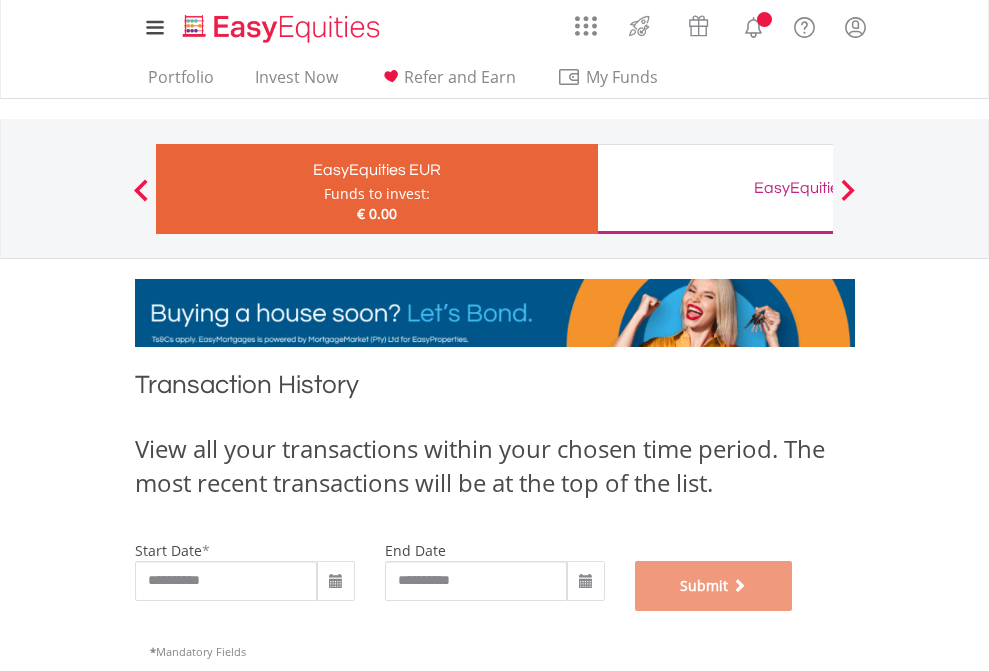scroll, scrollTop: 811, scrollLeft: 0, axis: vertical 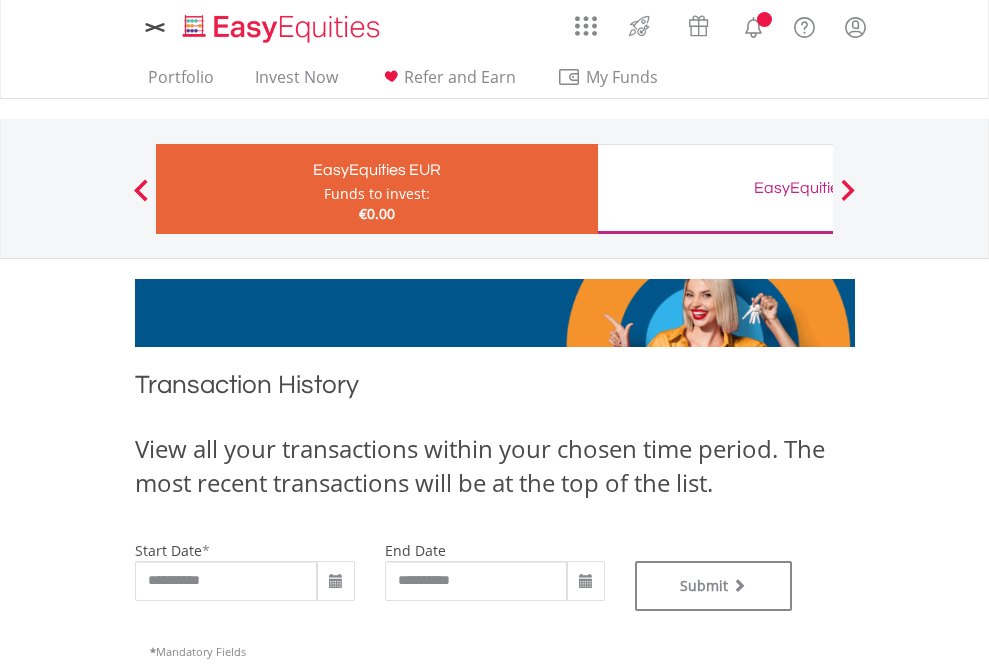 click on "EasyEquities GBP" at bounding box center [818, 188] 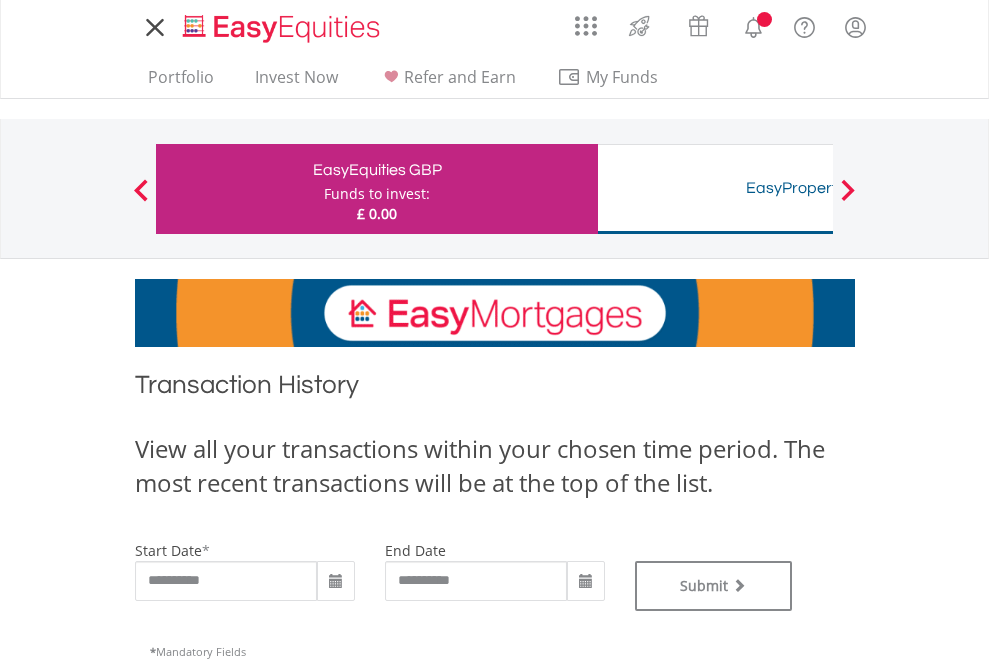 scroll, scrollTop: 0, scrollLeft: 0, axis: both 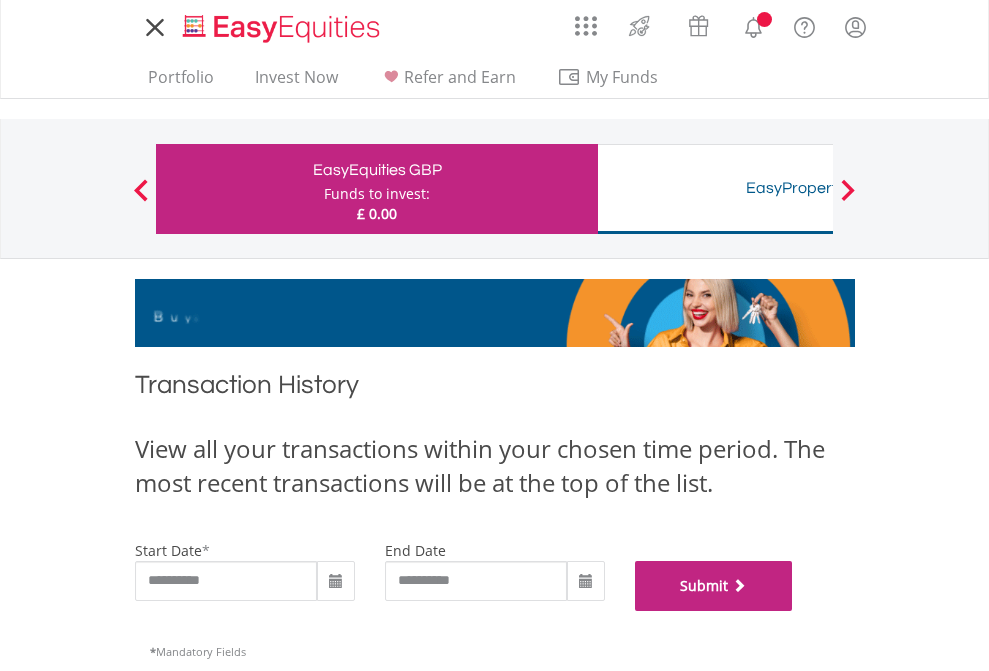 click on "Submit" at bounding box center [714, 586] 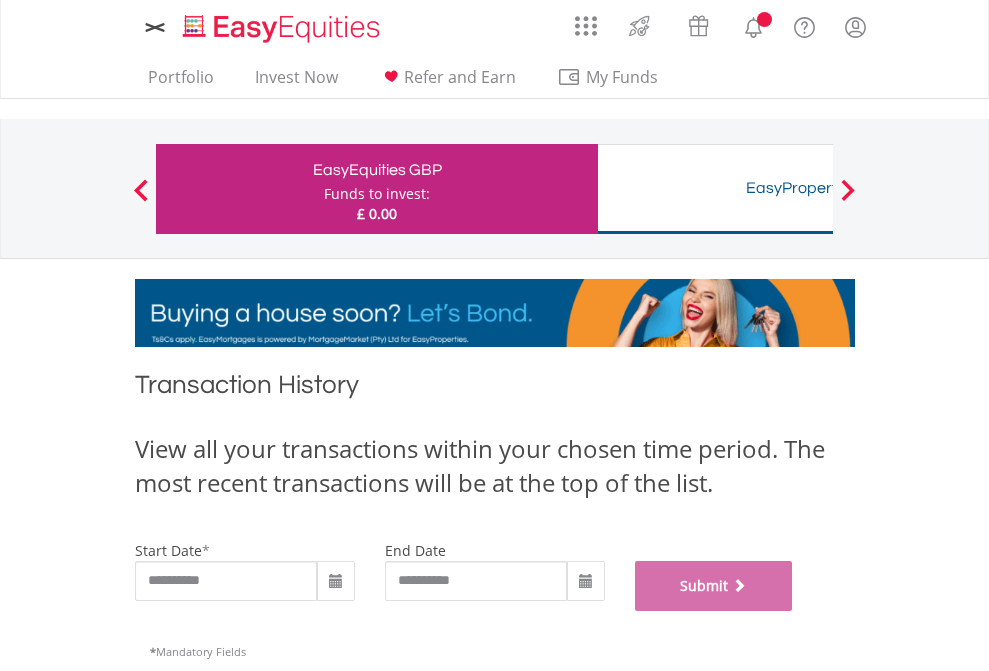 scroll, scrollTop: 811, scrollLeft: 0, axis: vertical 